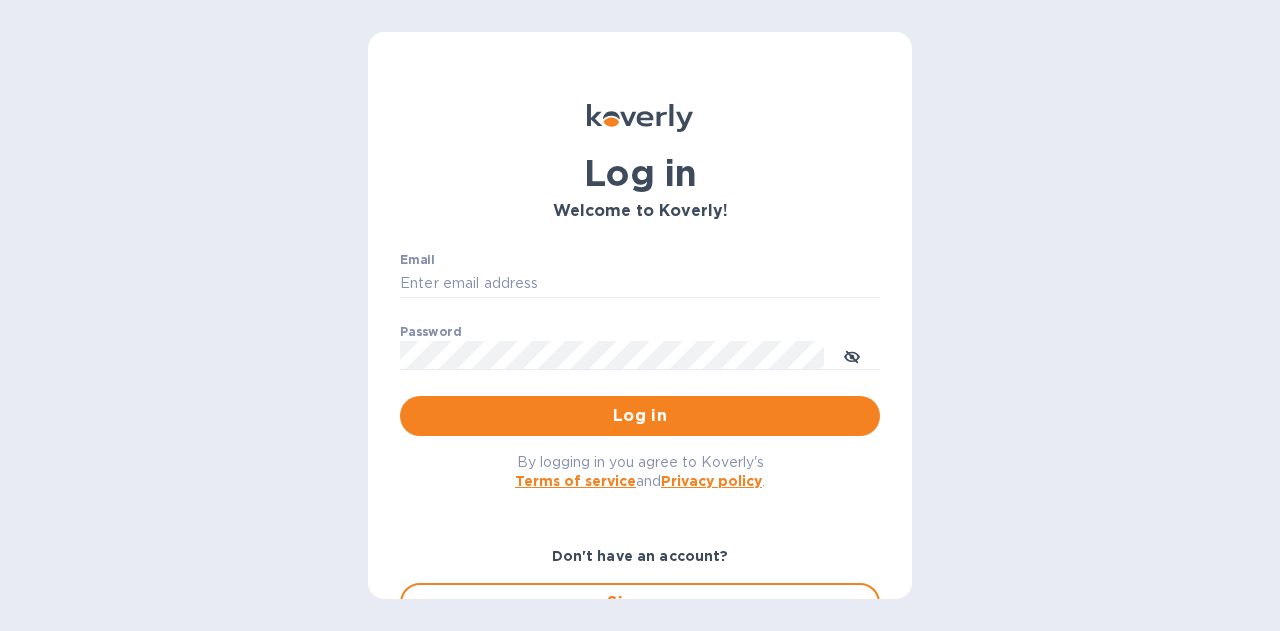scroll, scrollTop: 0, scrollLeft: 0, axis: both 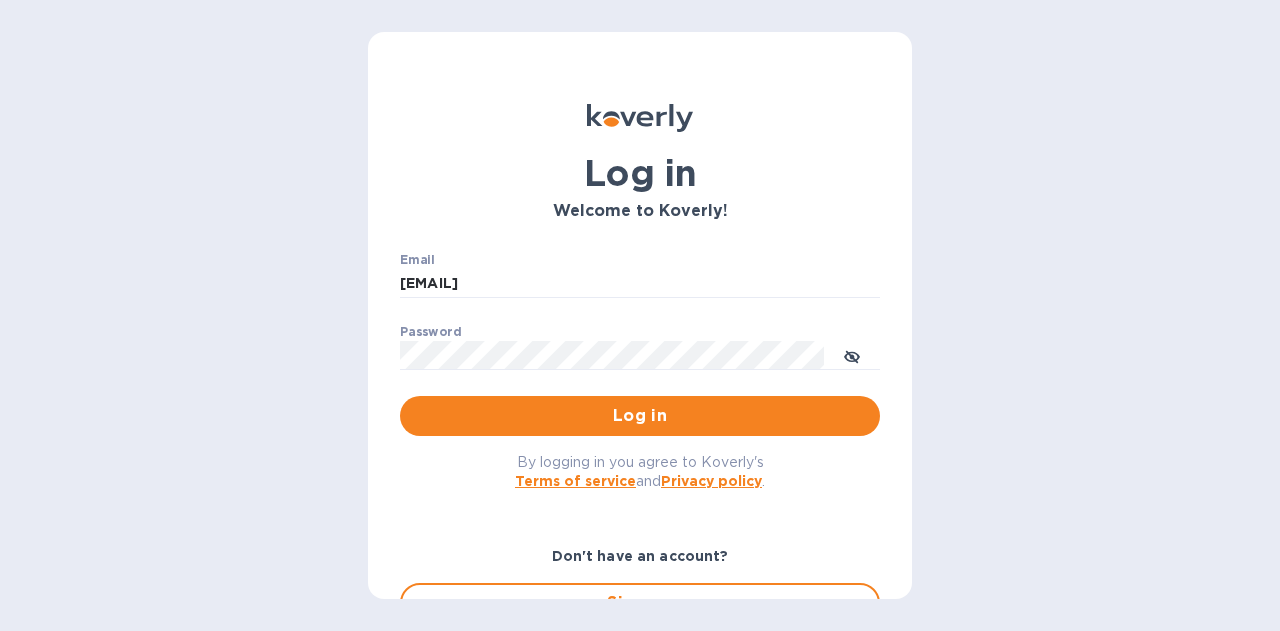 click on "Log in" at bounding box center [640, 416] 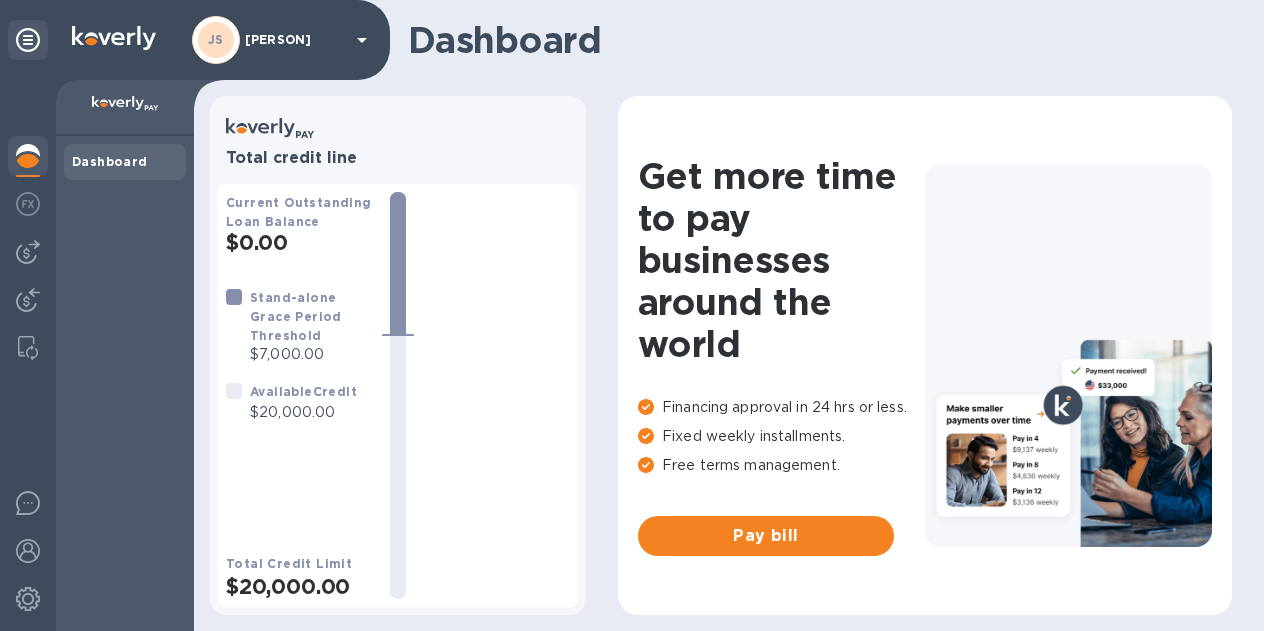 click at bounding box center (28, 252) 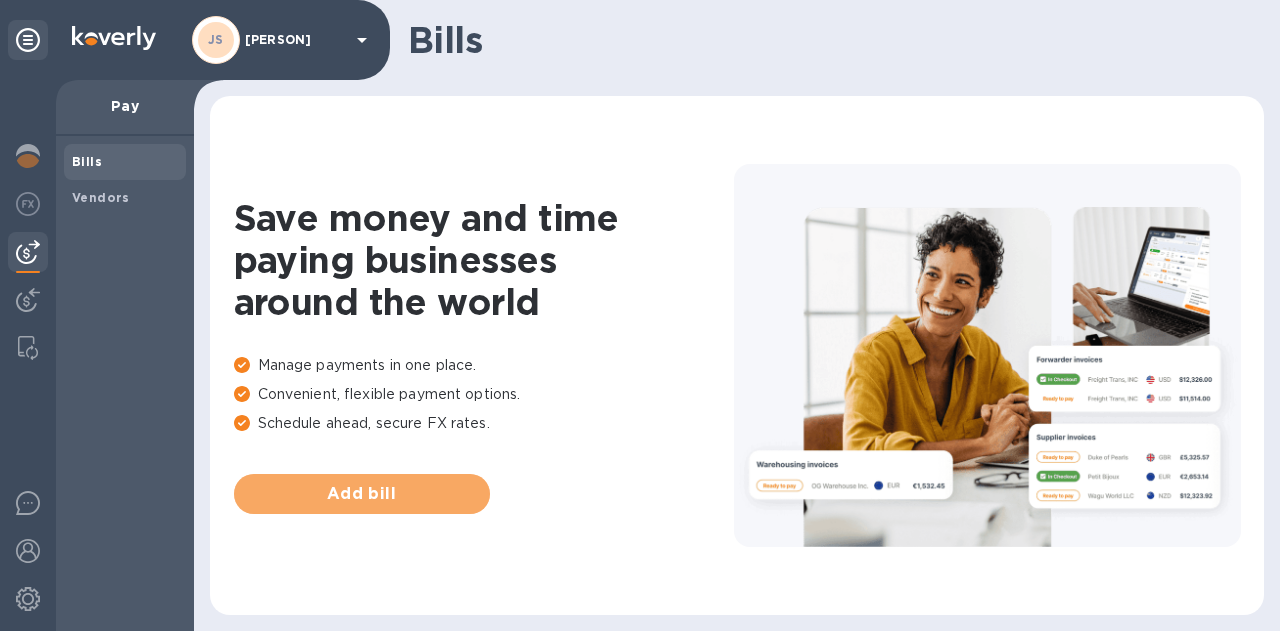 click on "Add bill" at bounding box center [362, 494] 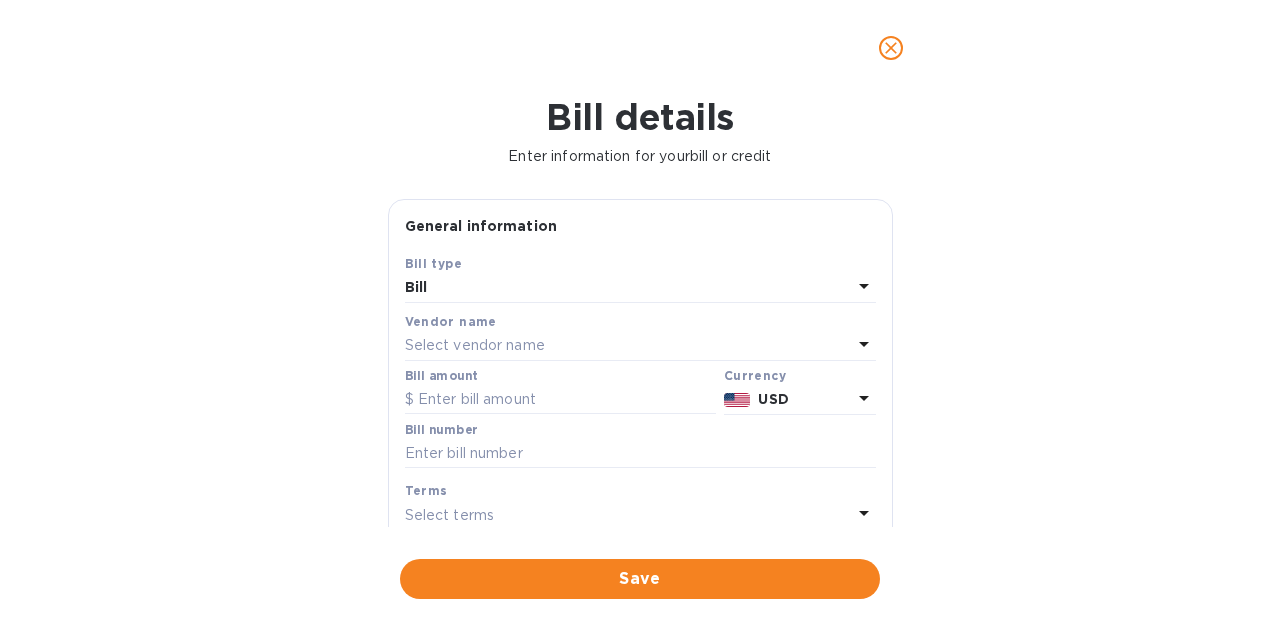click on "Select vendor name" at bounding box center [475, 345] 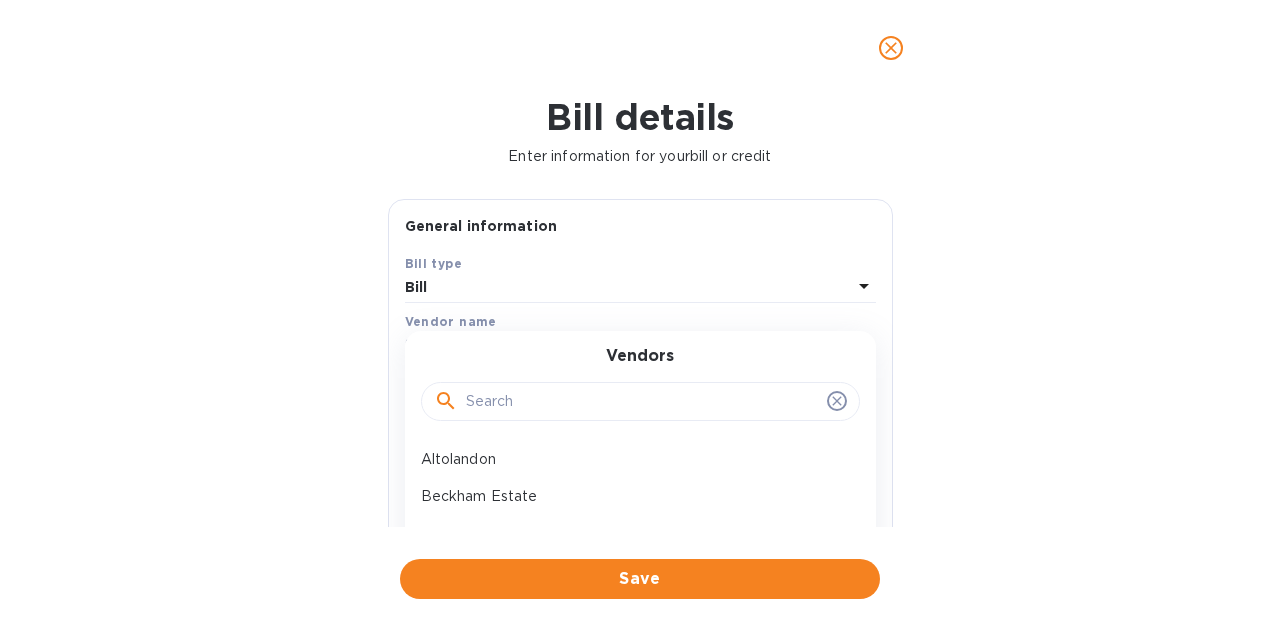 click at bounding box center [642, 402] 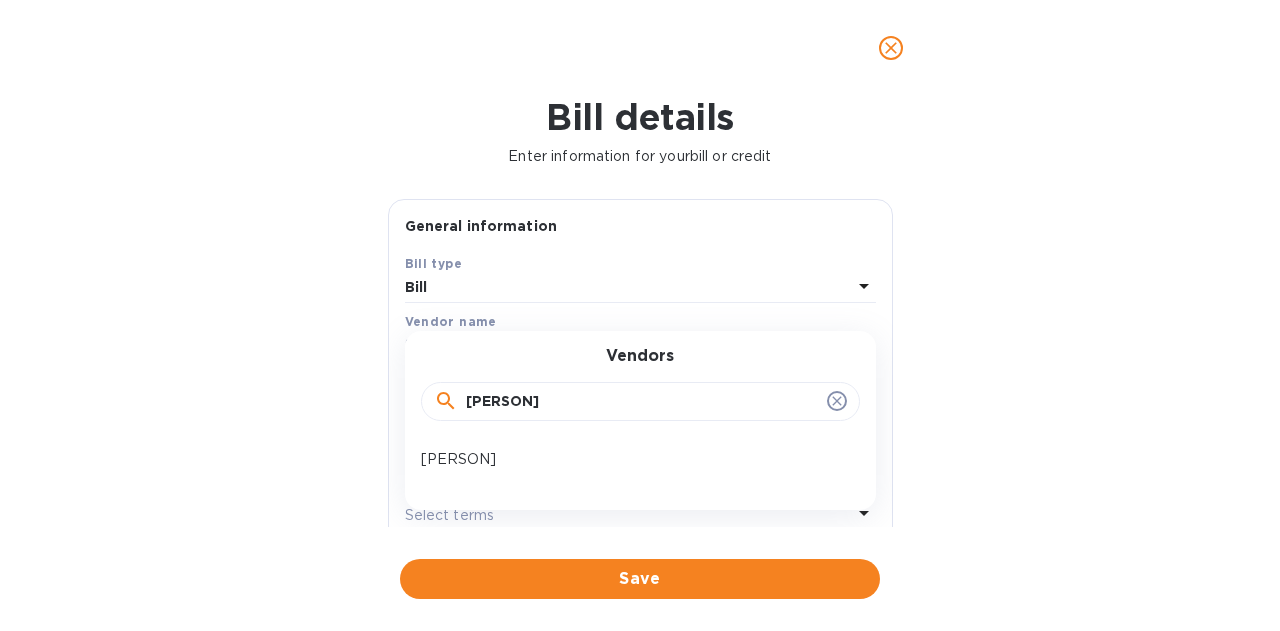 type on "[PERSON]" 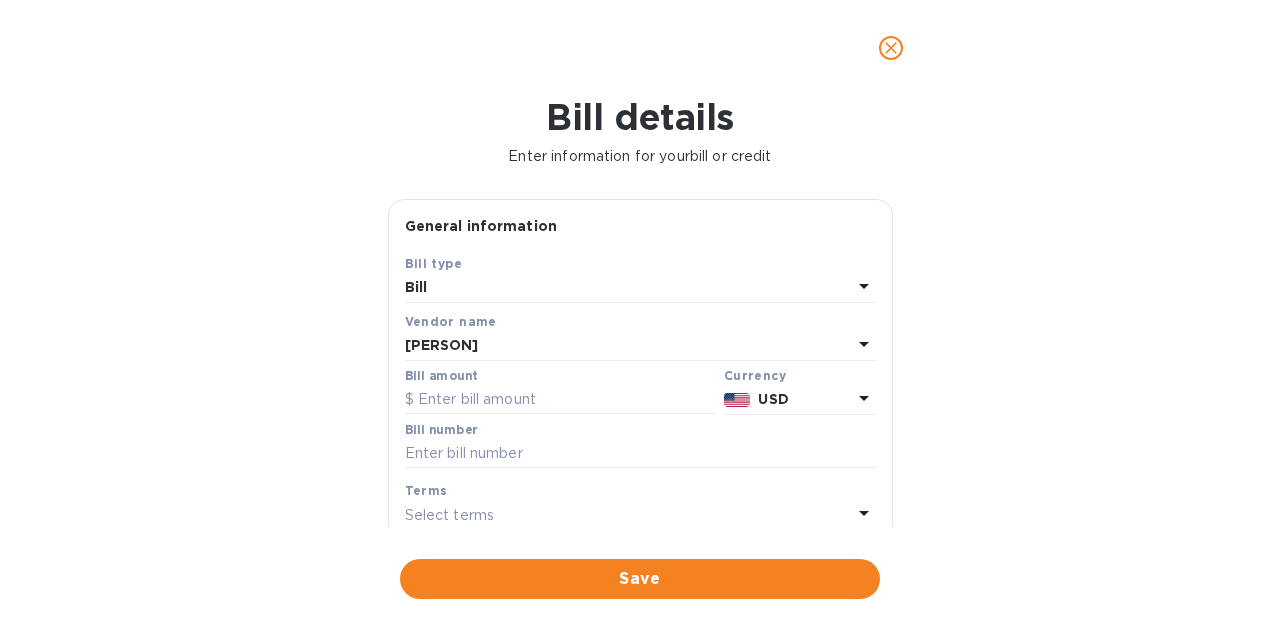 click at bounding box center (560, 400) 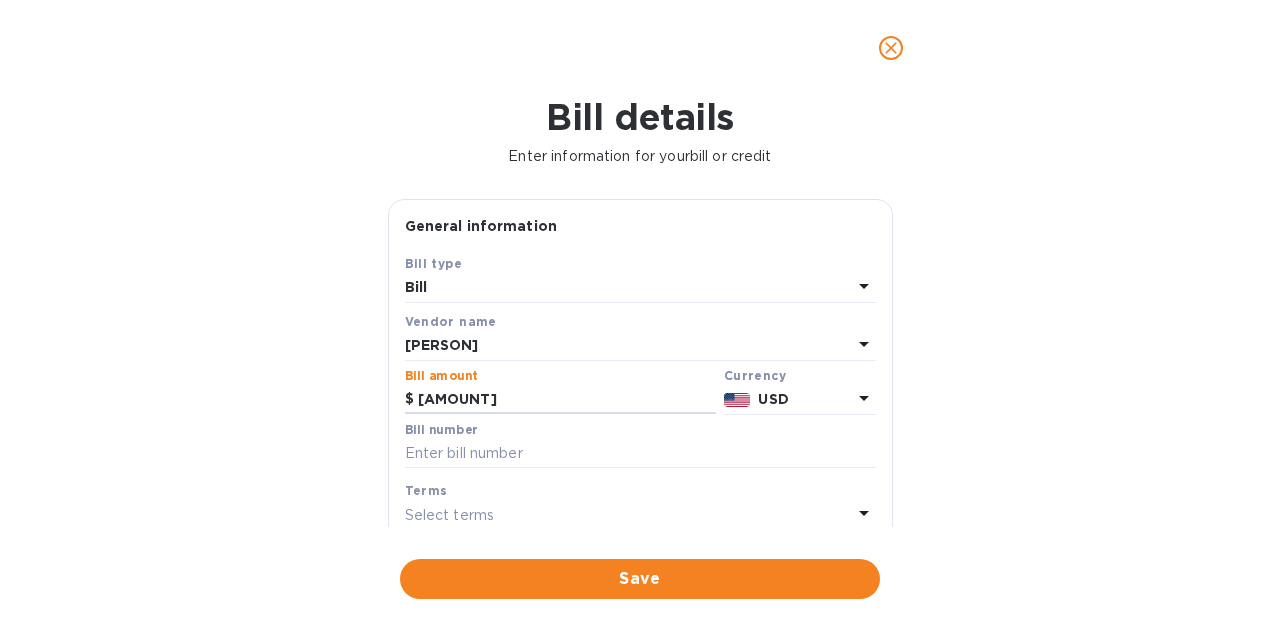 type on "[AMOUNT]" 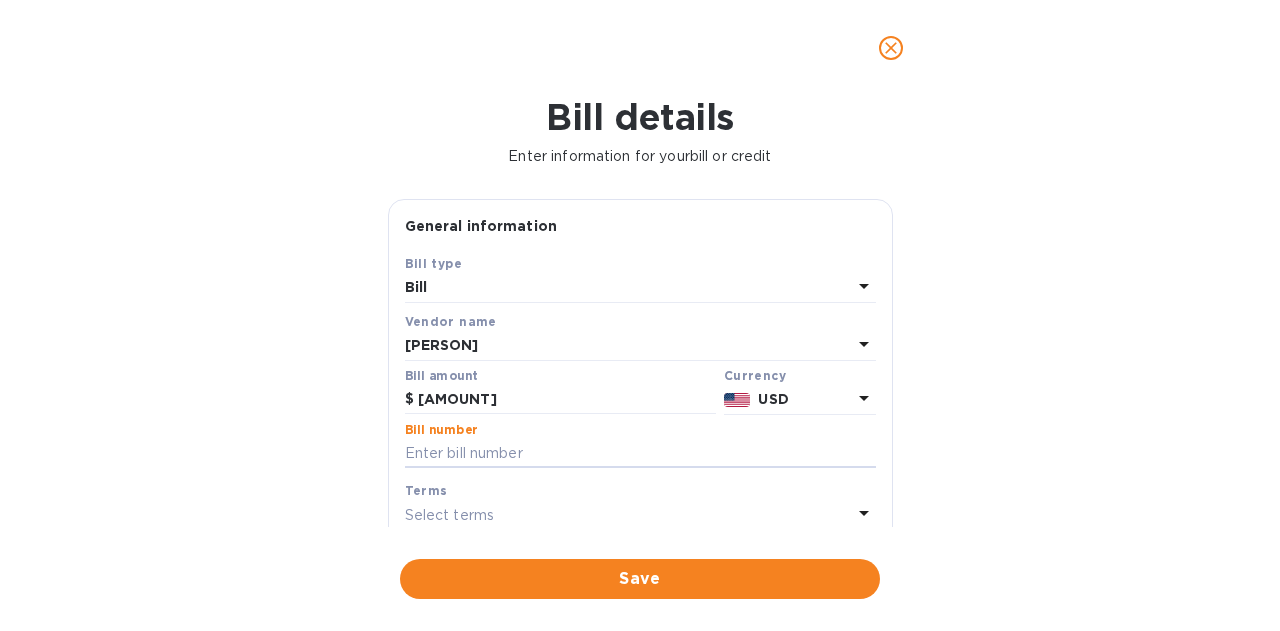 click at bounding box center (640, 454) 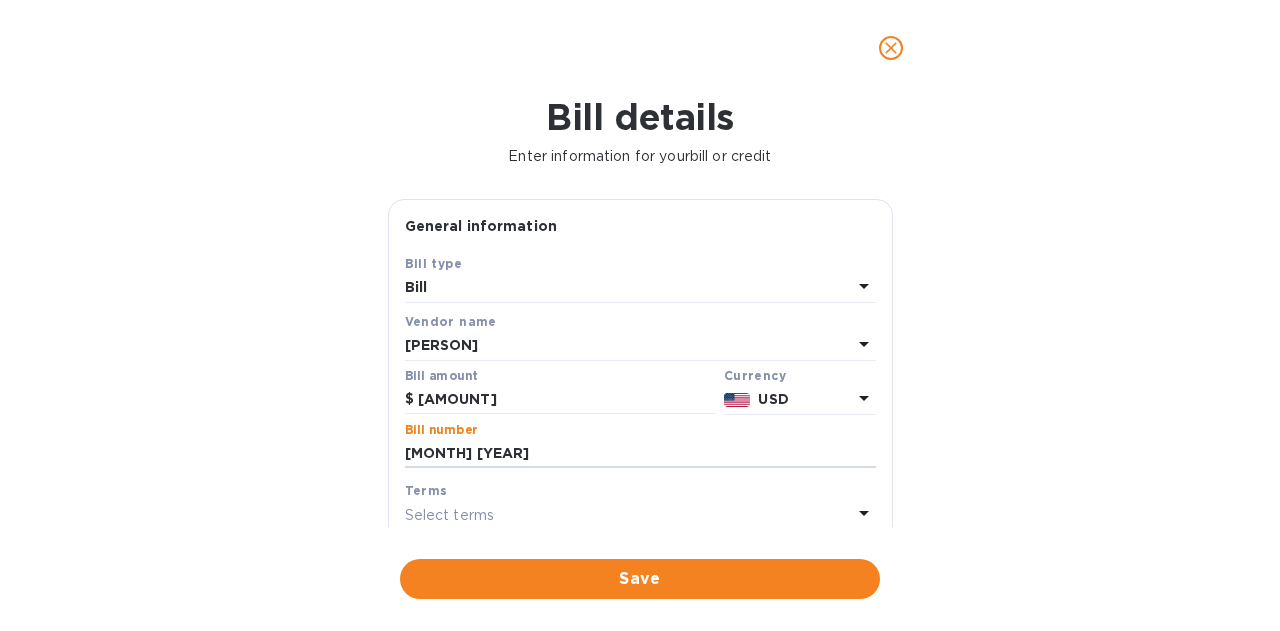 scroll, scrollTop: 300, scrollLeft: 0, axis: vertical 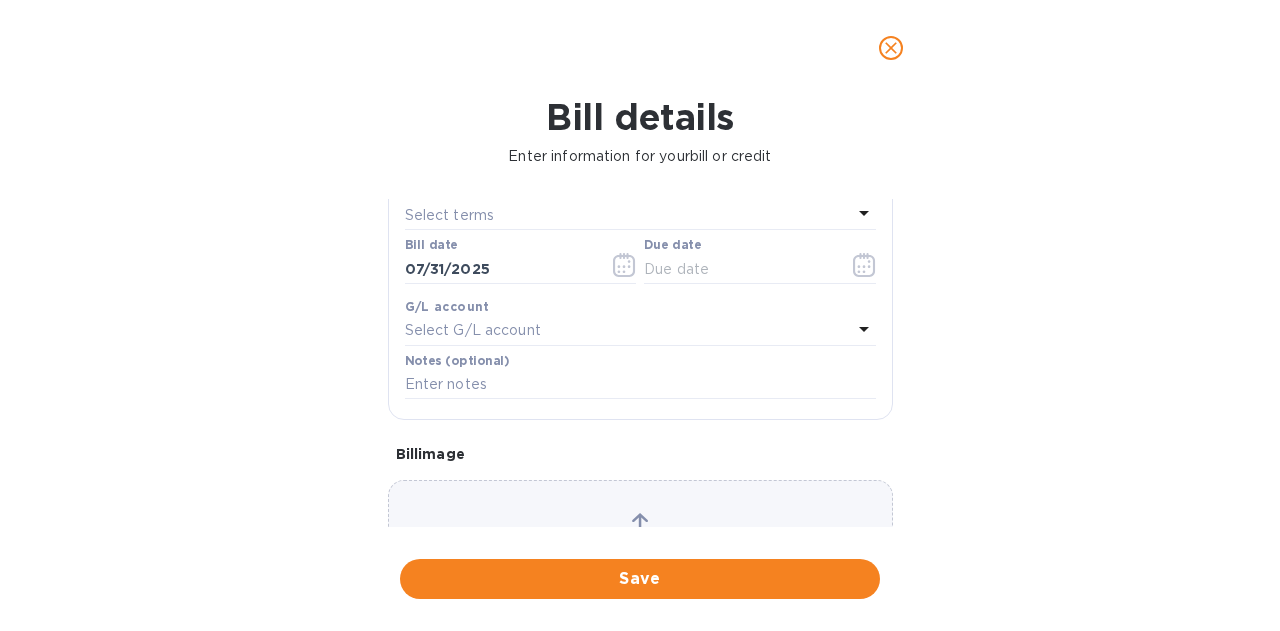 type on "[MONTH] [YEAR]" 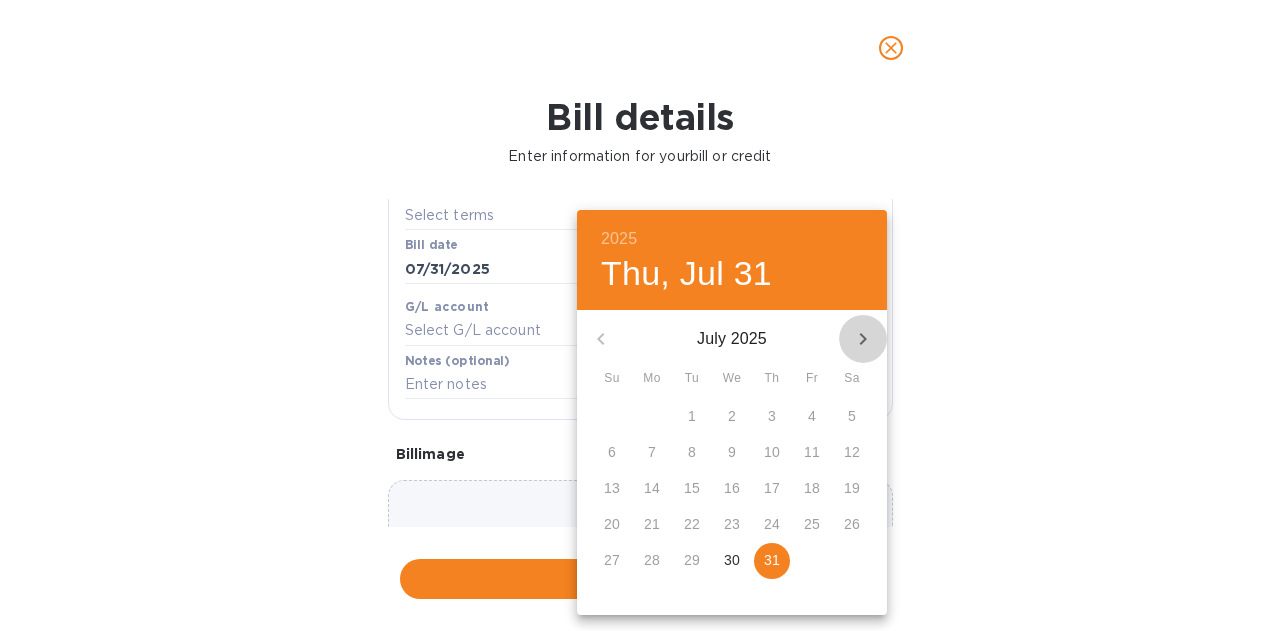 click 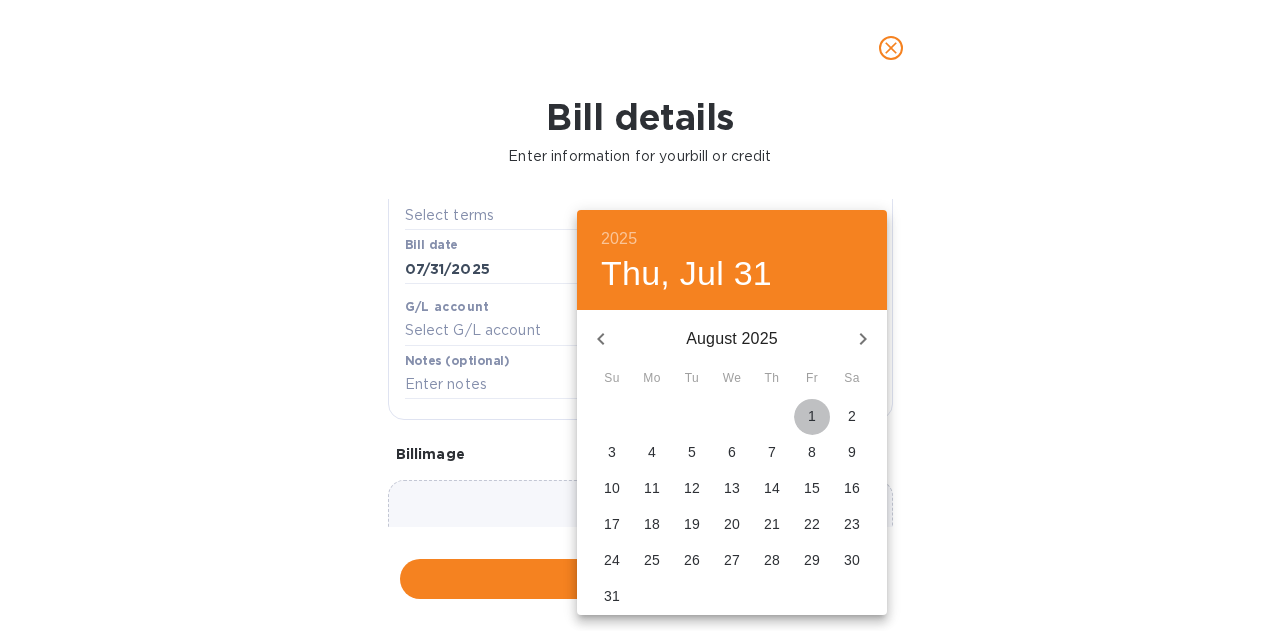 click on "1" at bounding box center [812, 416] 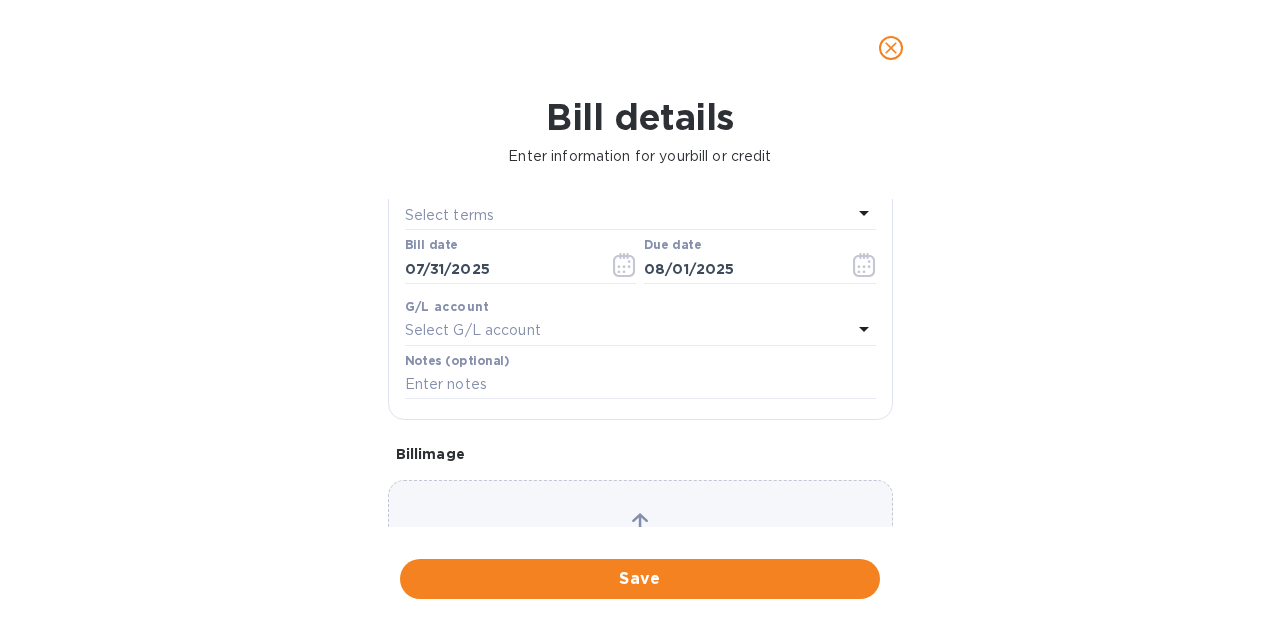 click on "Save" at bounding box center (640, 579) 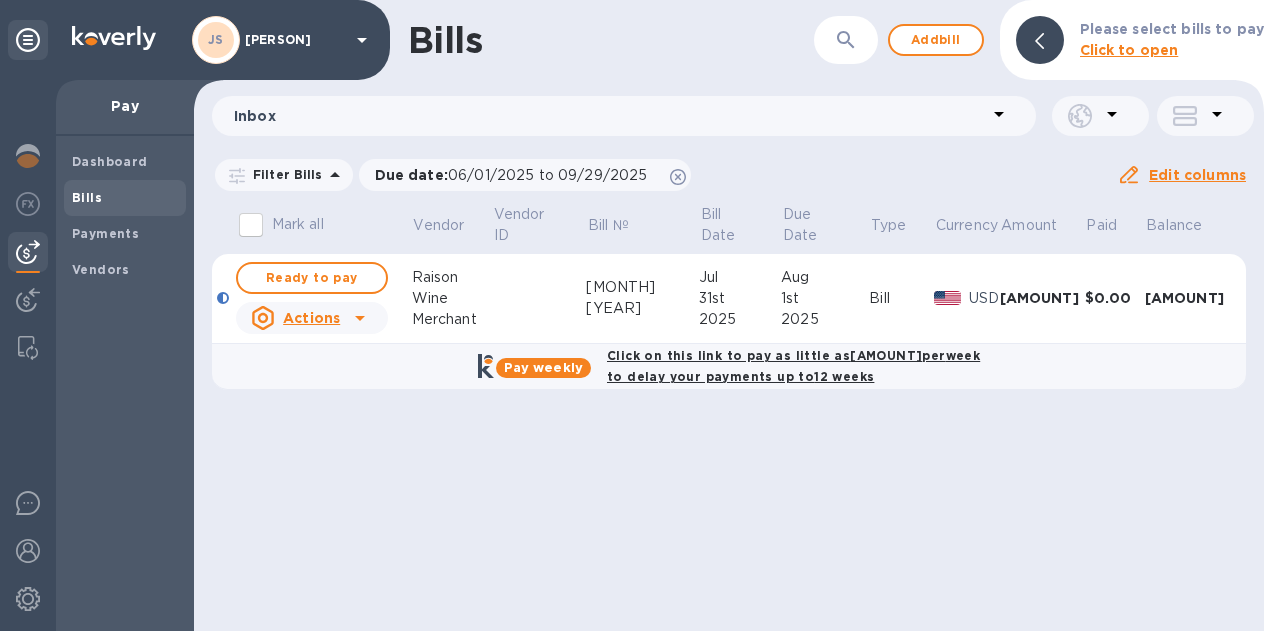 drag, startPoint x: 295, startPoint y: 281, endPoint x: 29, endPoint y: 268, distance: 266.31747 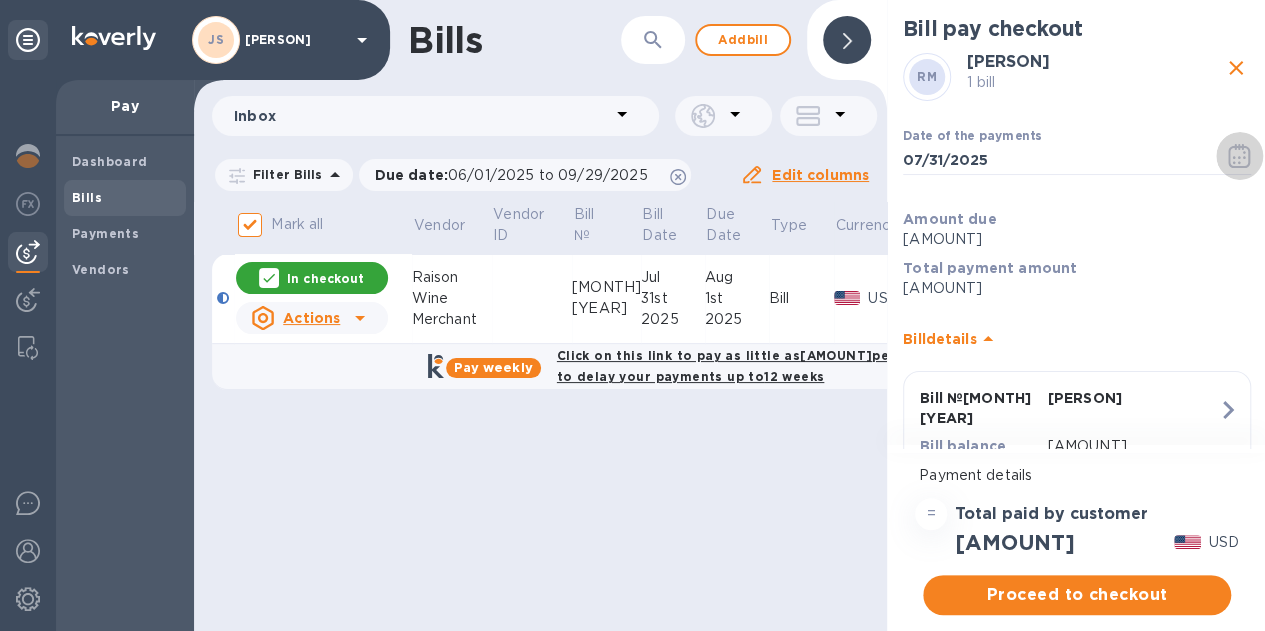 click at bounding box center (1239, 156) 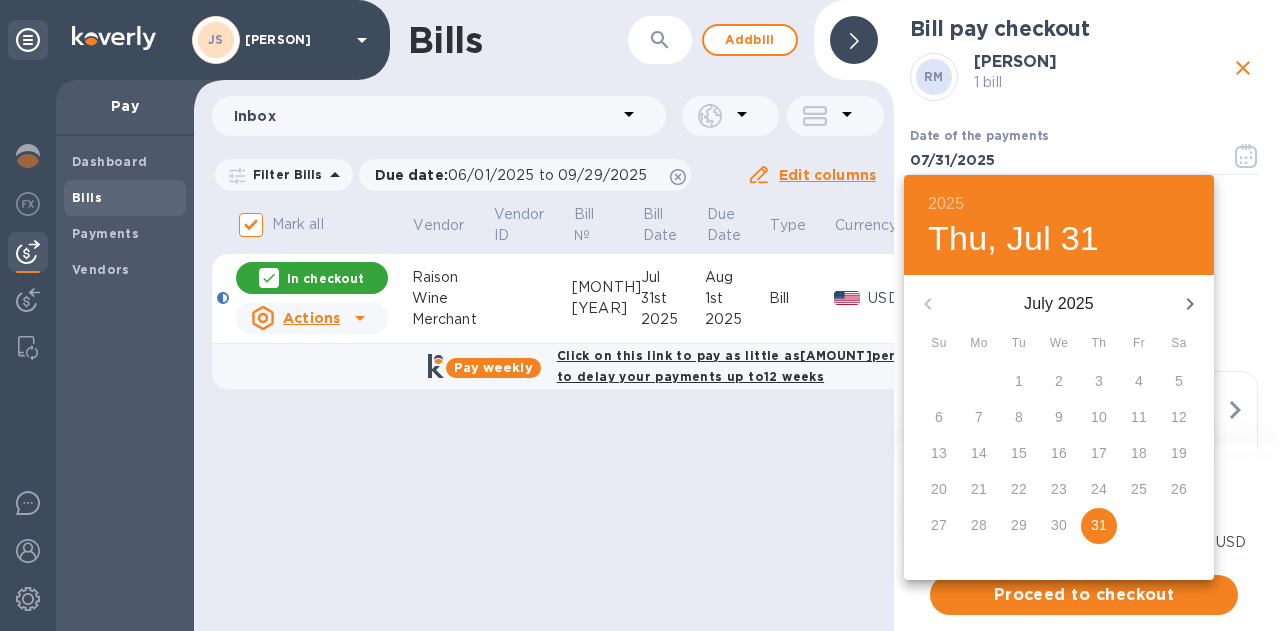 click 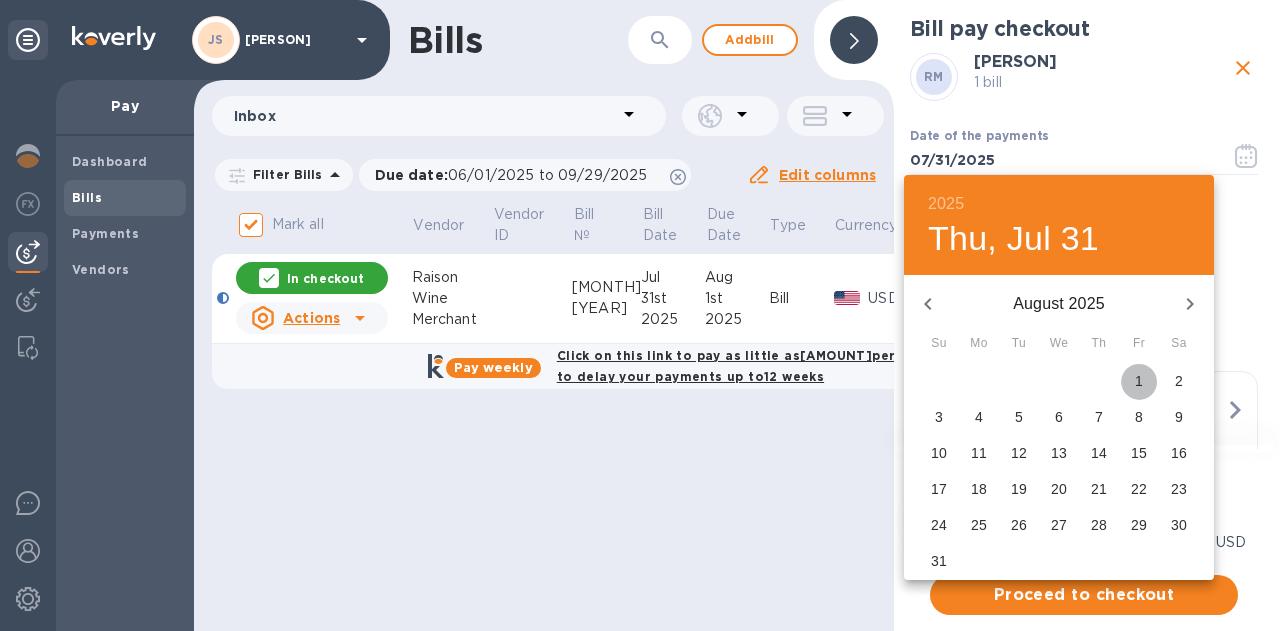 click on "1" at bounding box center (1139, 381) 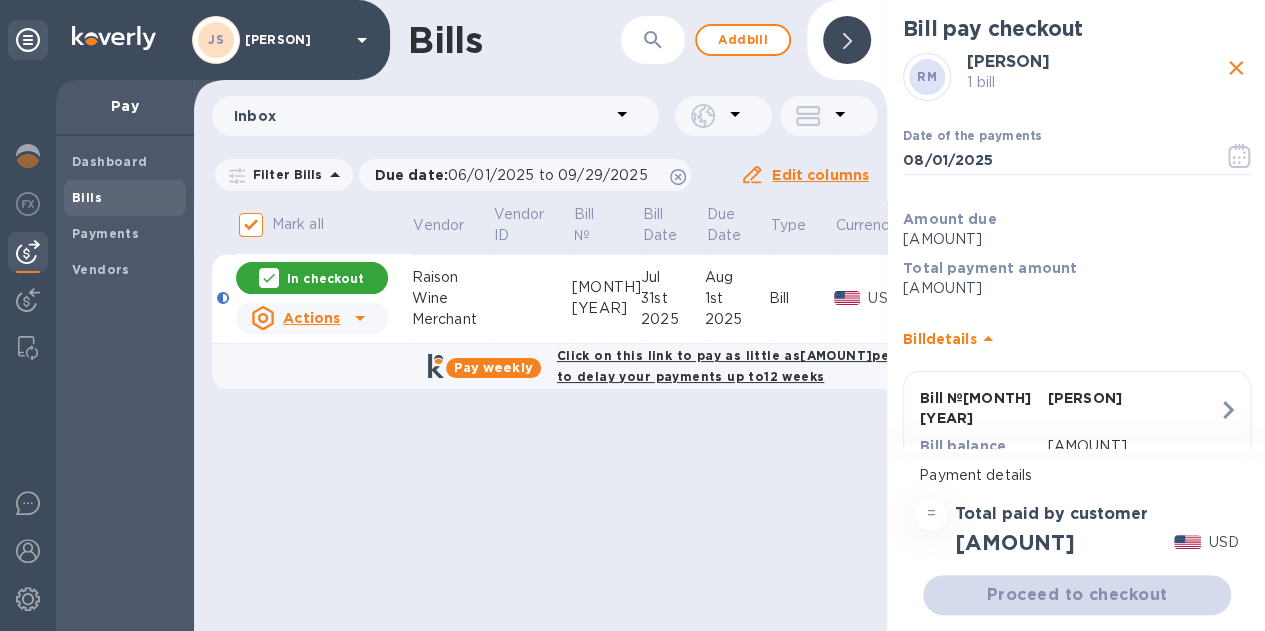 click on "Proceed to checkout" at bounding box center (1077, 595) 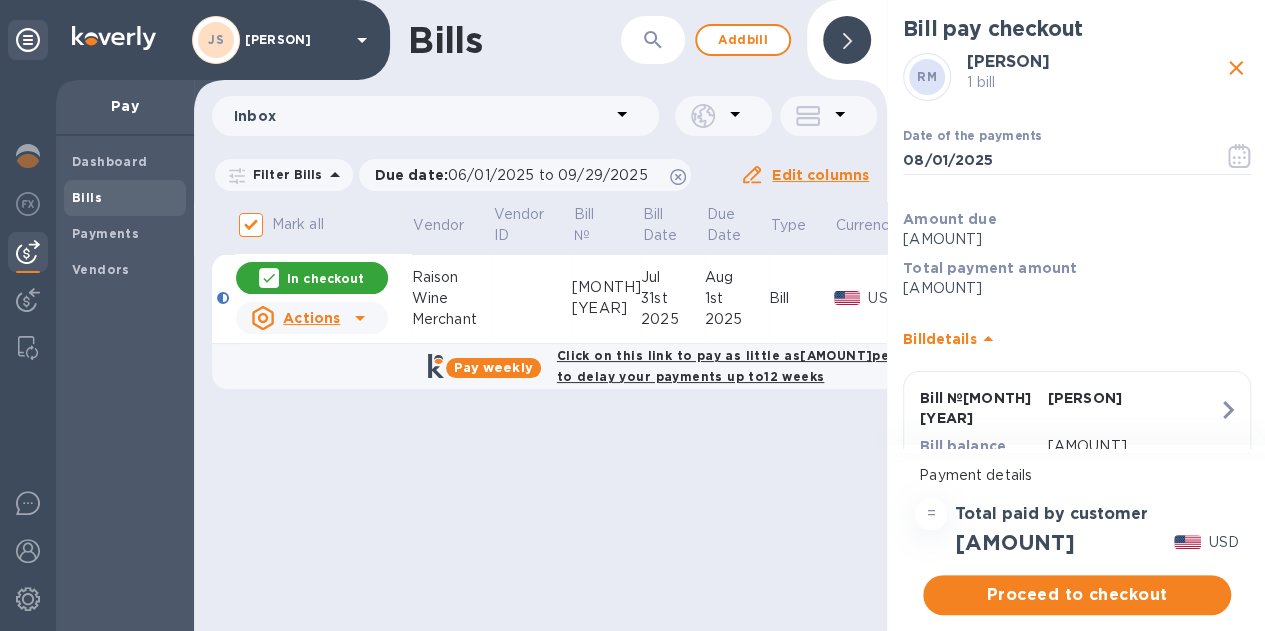 click on "Proceed to checkout" at bounding box center [1077, 595] 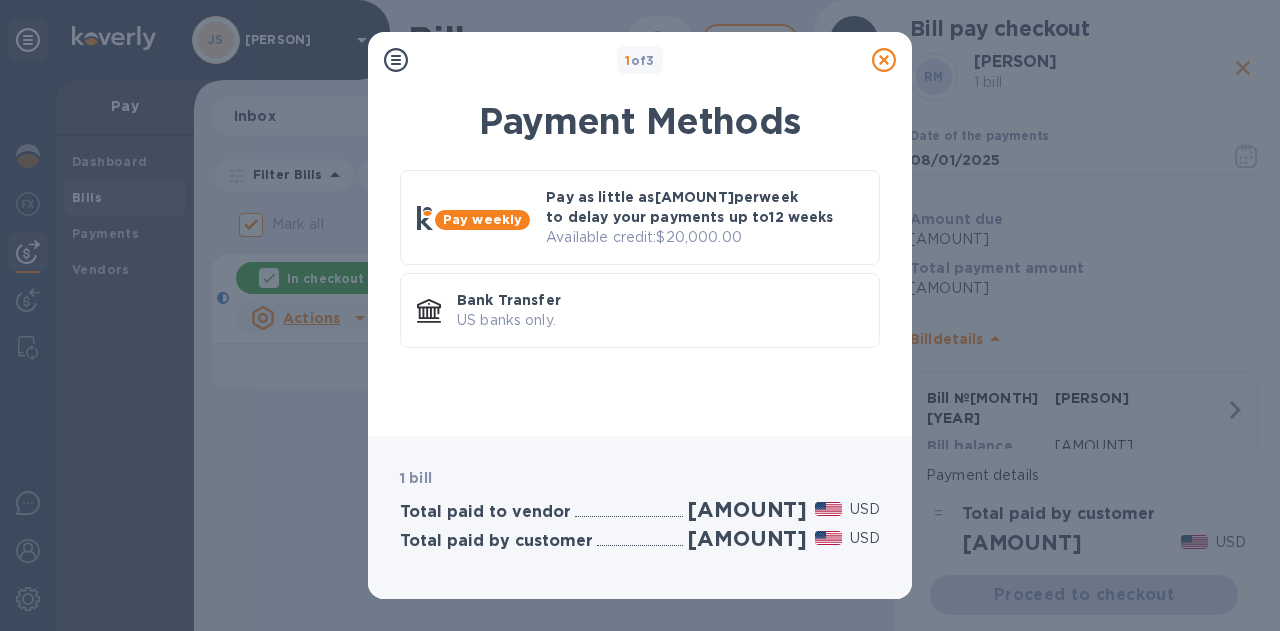 click on "US banks only." at bounding box center (660, 320) 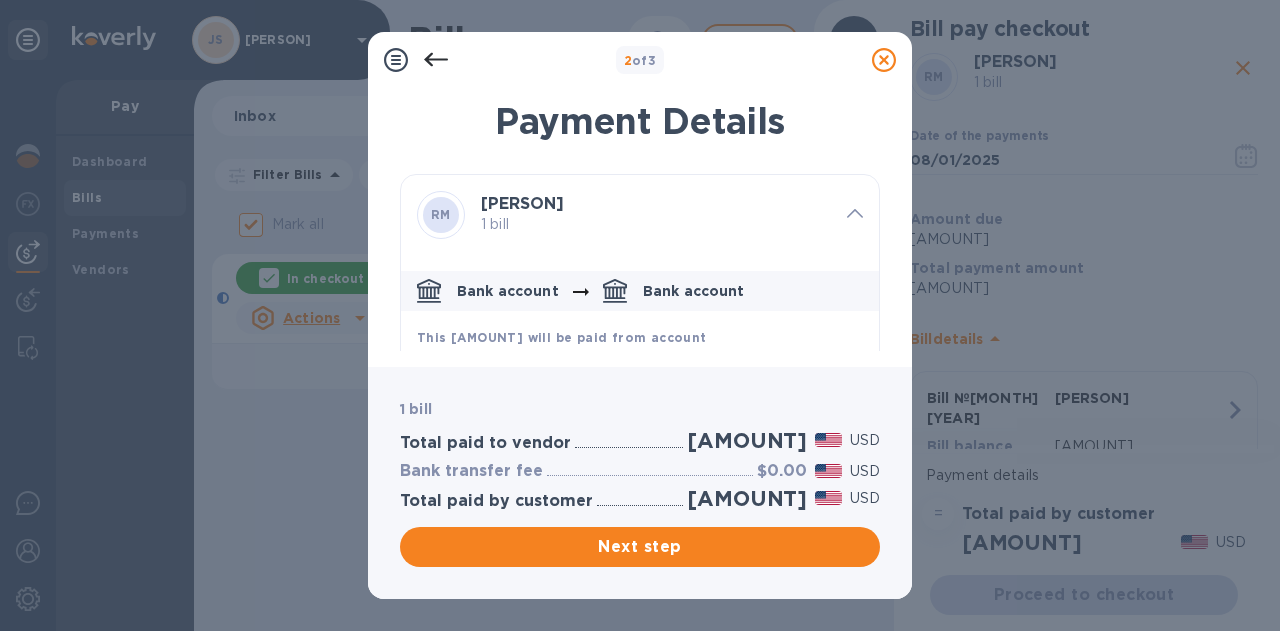 scroll, scrollTop: 165, scrollLeft: 0, axis: vertical 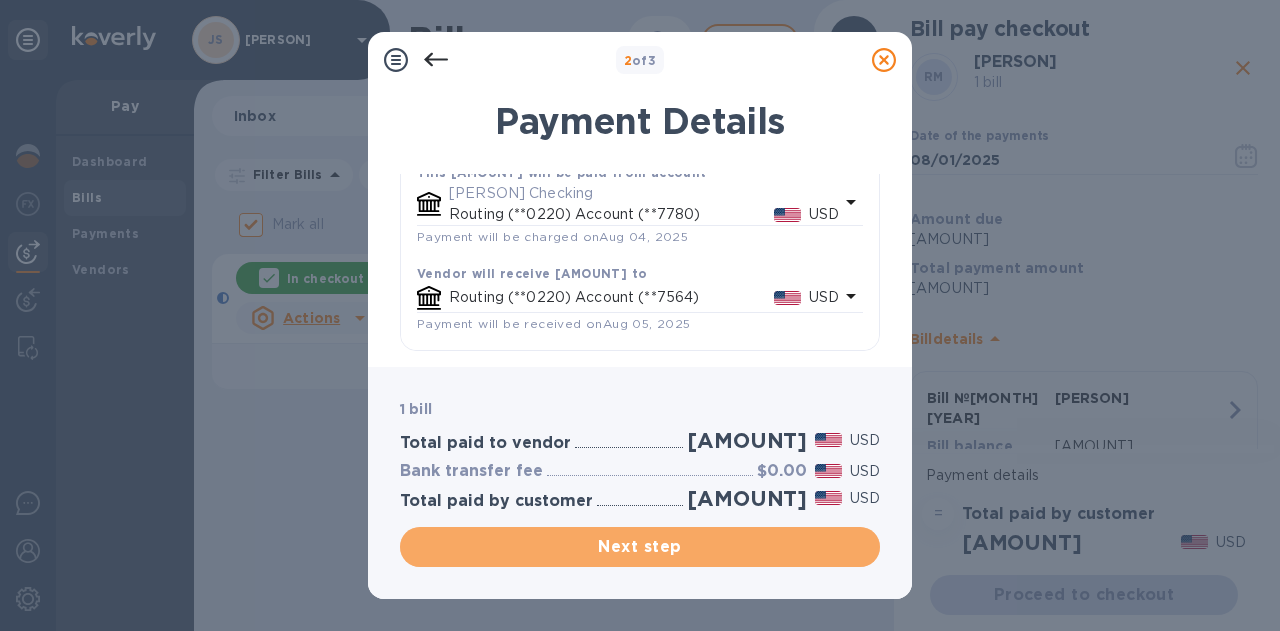 click on "Next step" at bounding box center [640, 547] 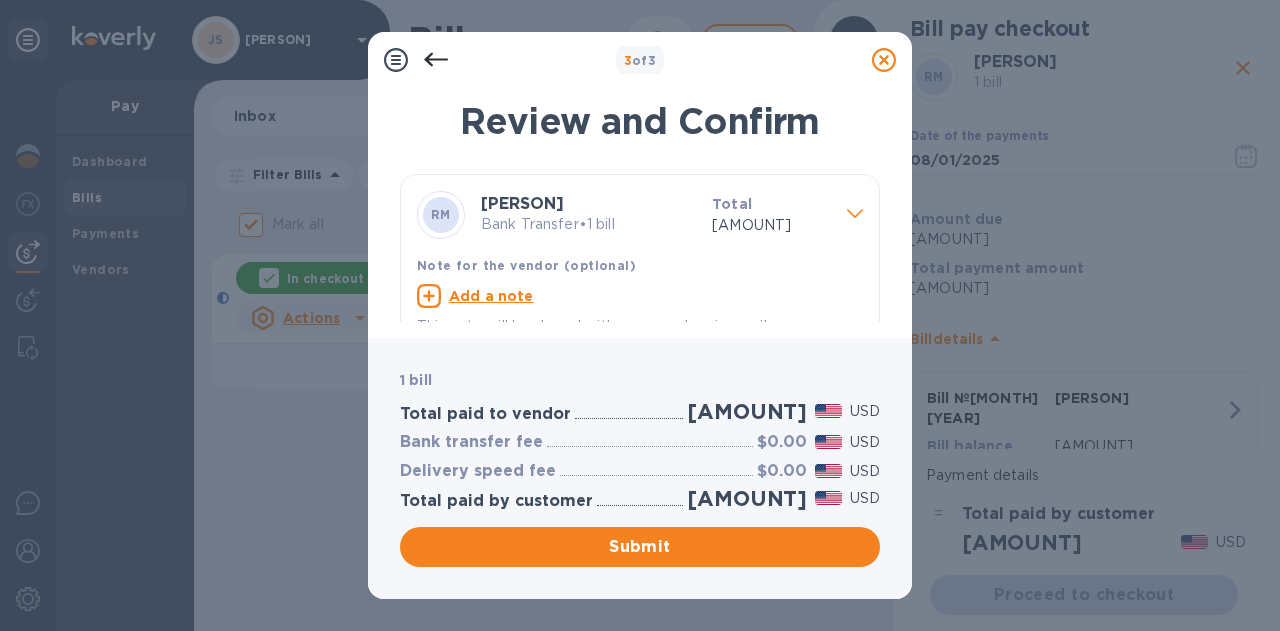 click on "Add a note" at bounding box center (491, 296) 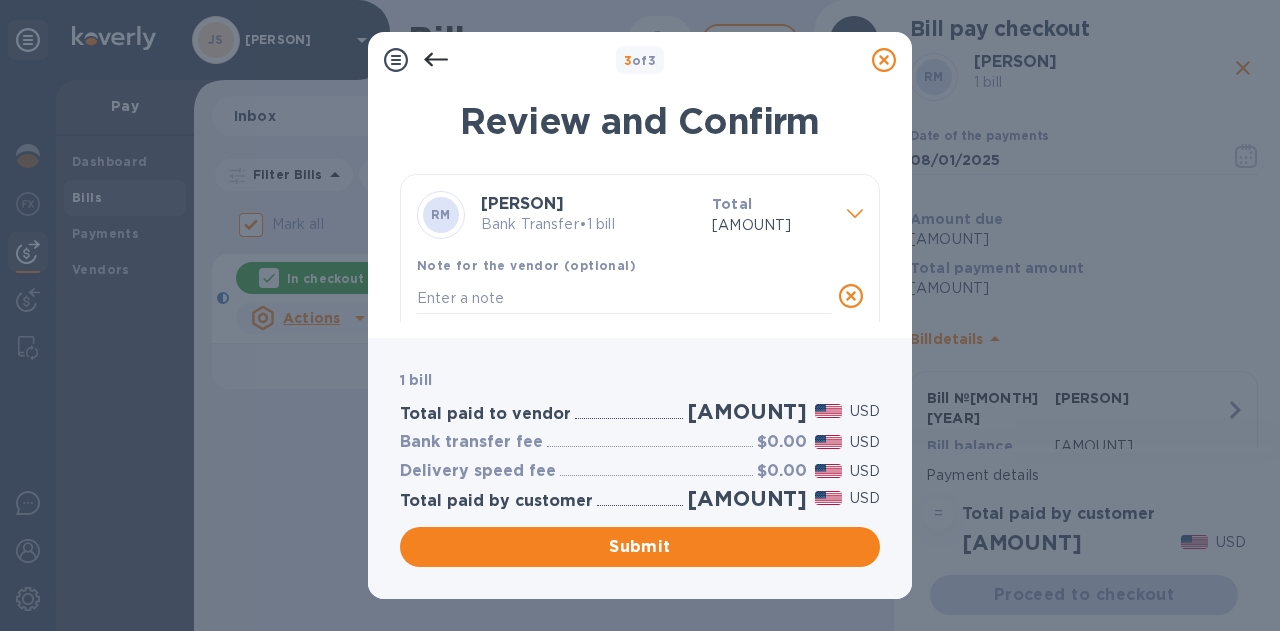 click at bounding box center (624, 298) 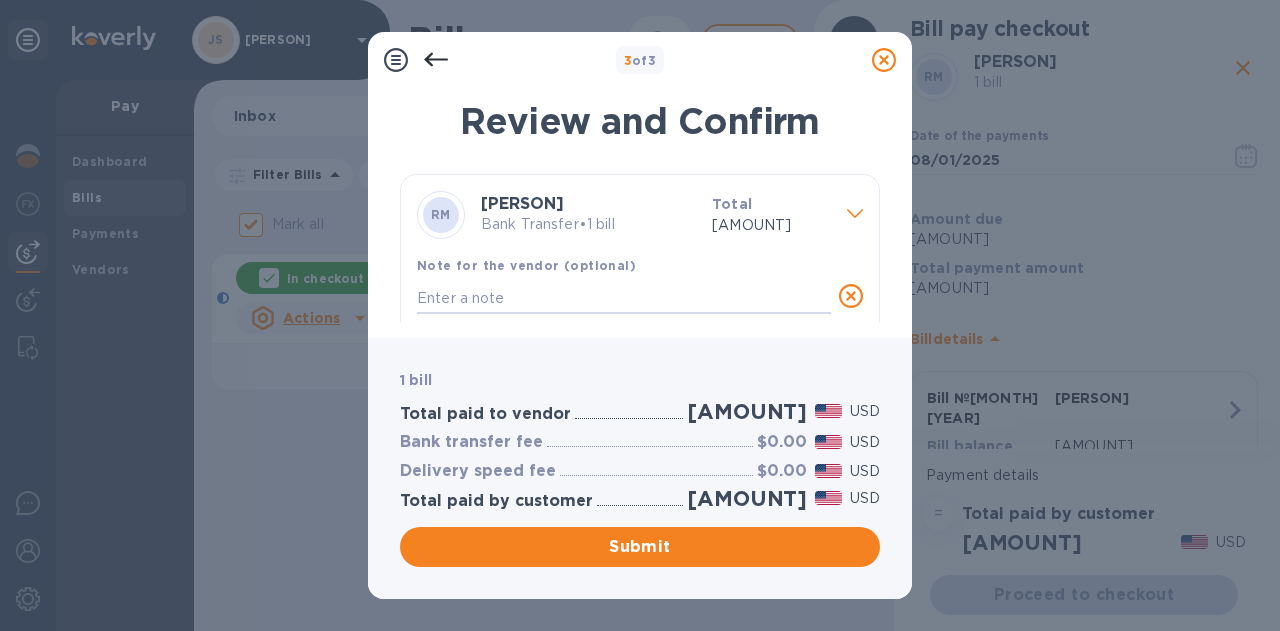 click at bounding box center [624, 298] 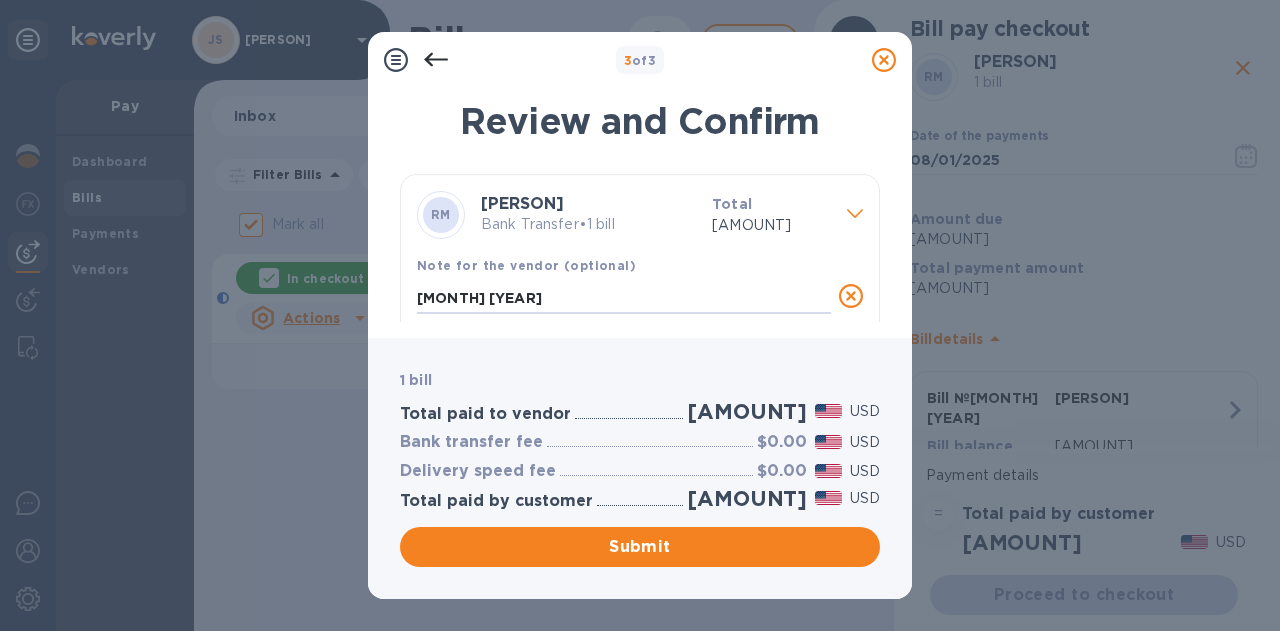 type on "[MONTH] [YEAR]" 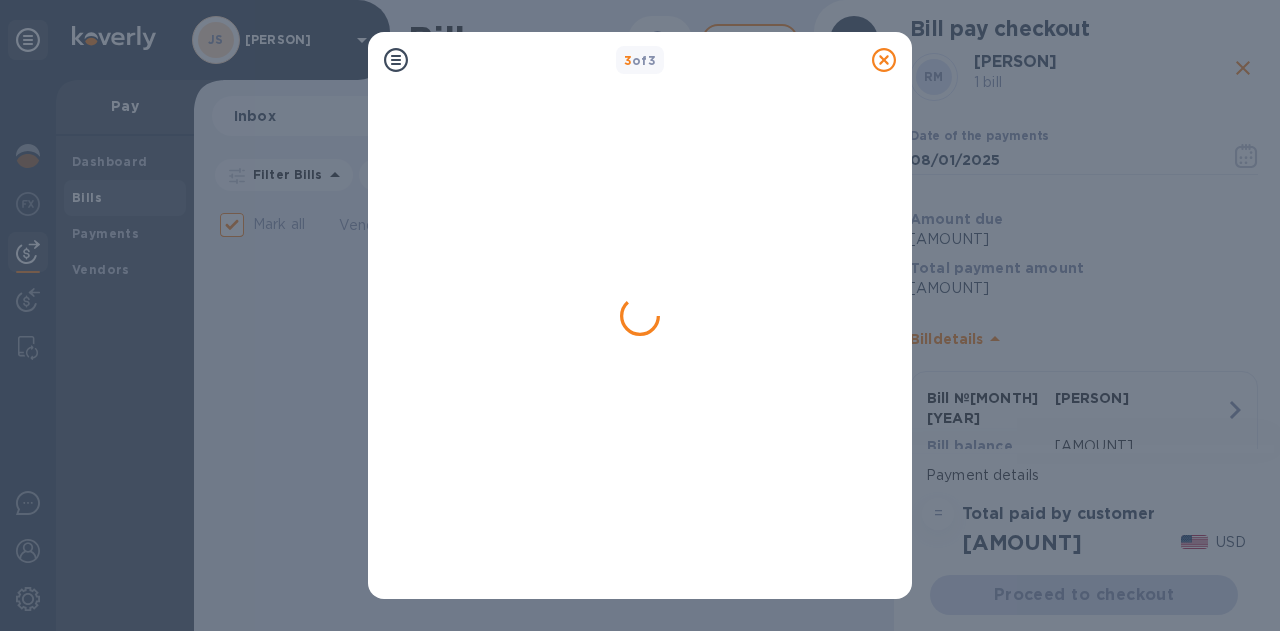 checkbox on "false" 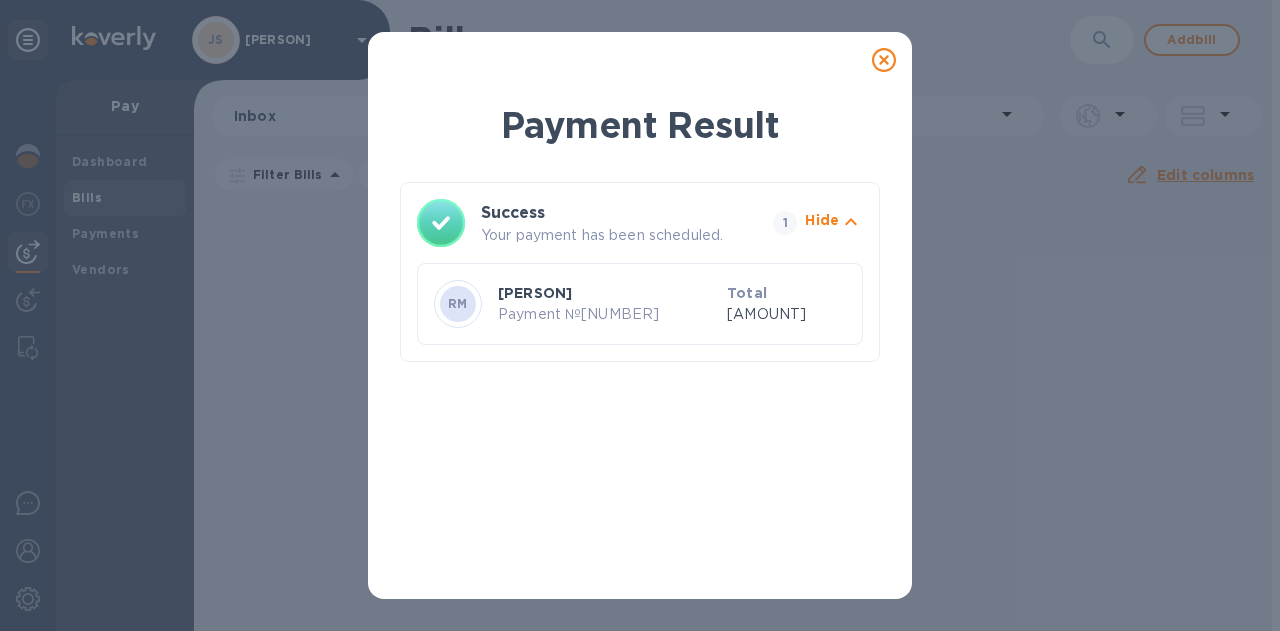 click 